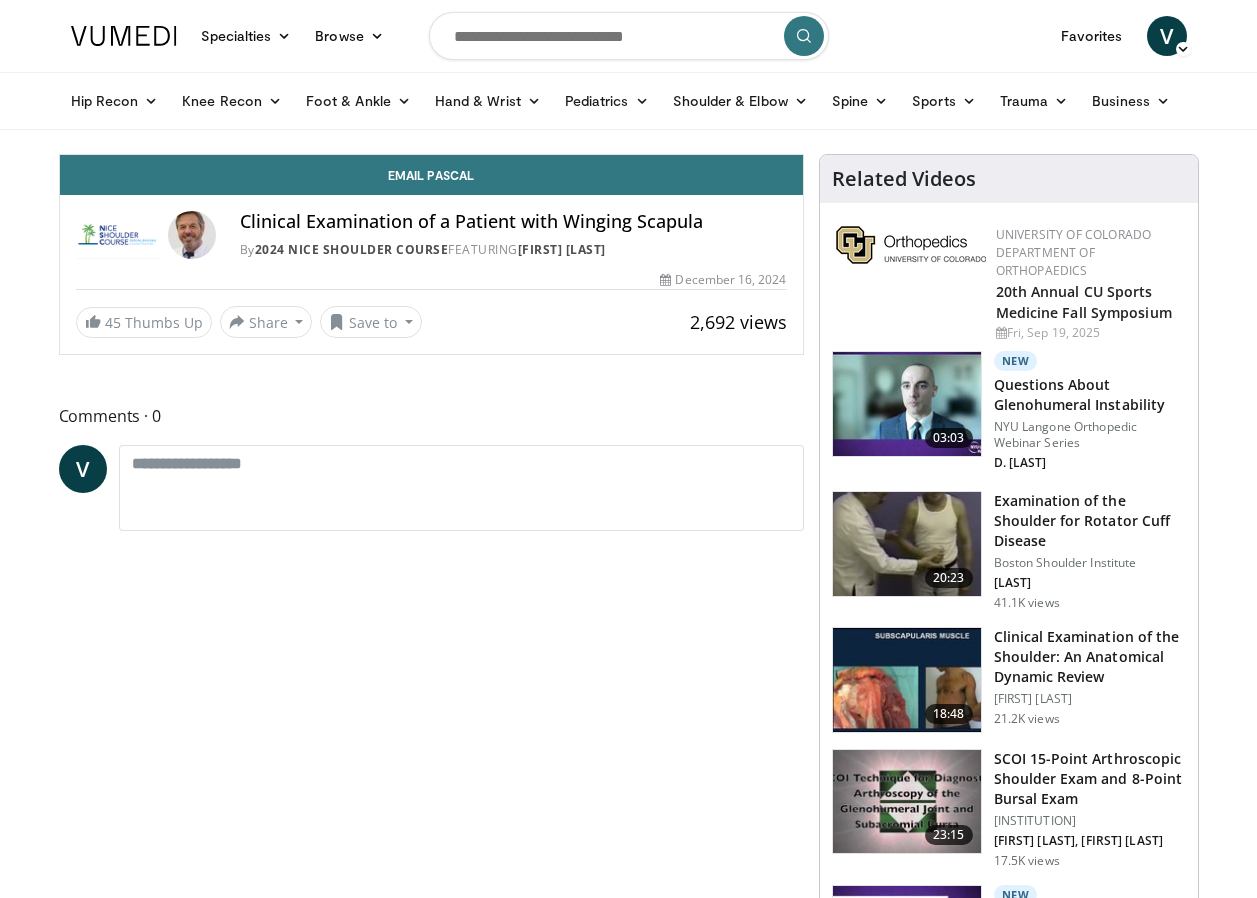 scroll, scrollTop: 0, scrollLeft: 0, axis: both 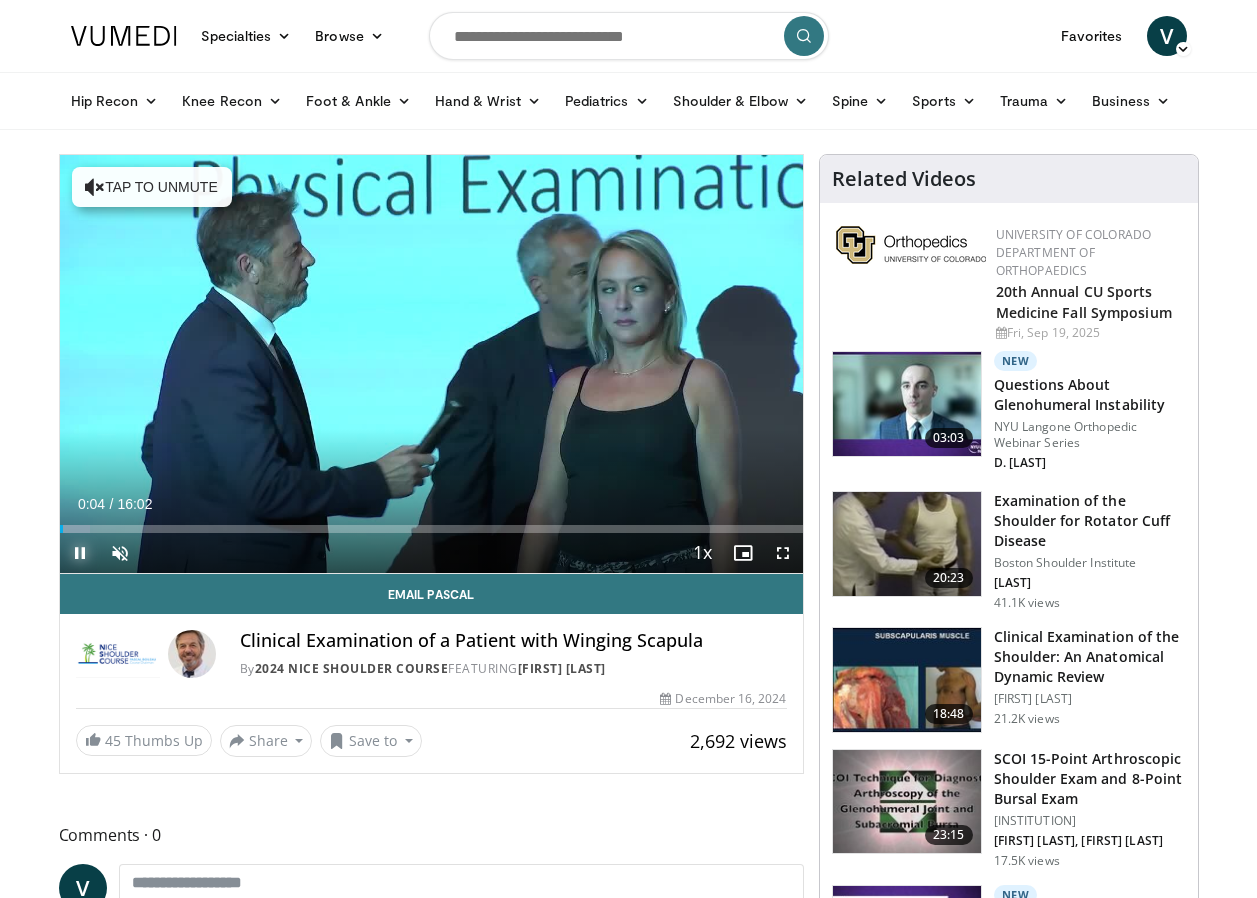 click at bounding box center (80, 553) 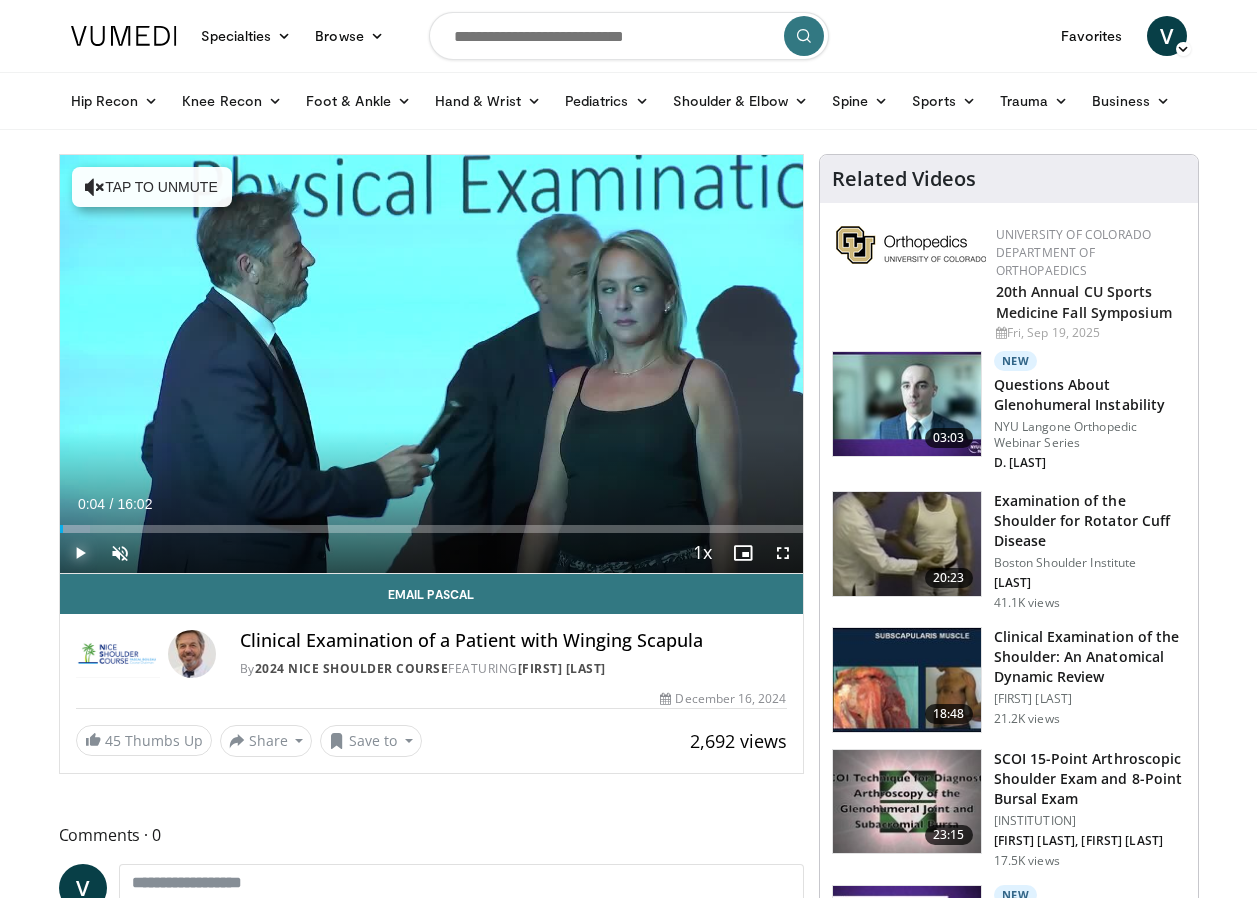 click at bounding box center [80, 553] 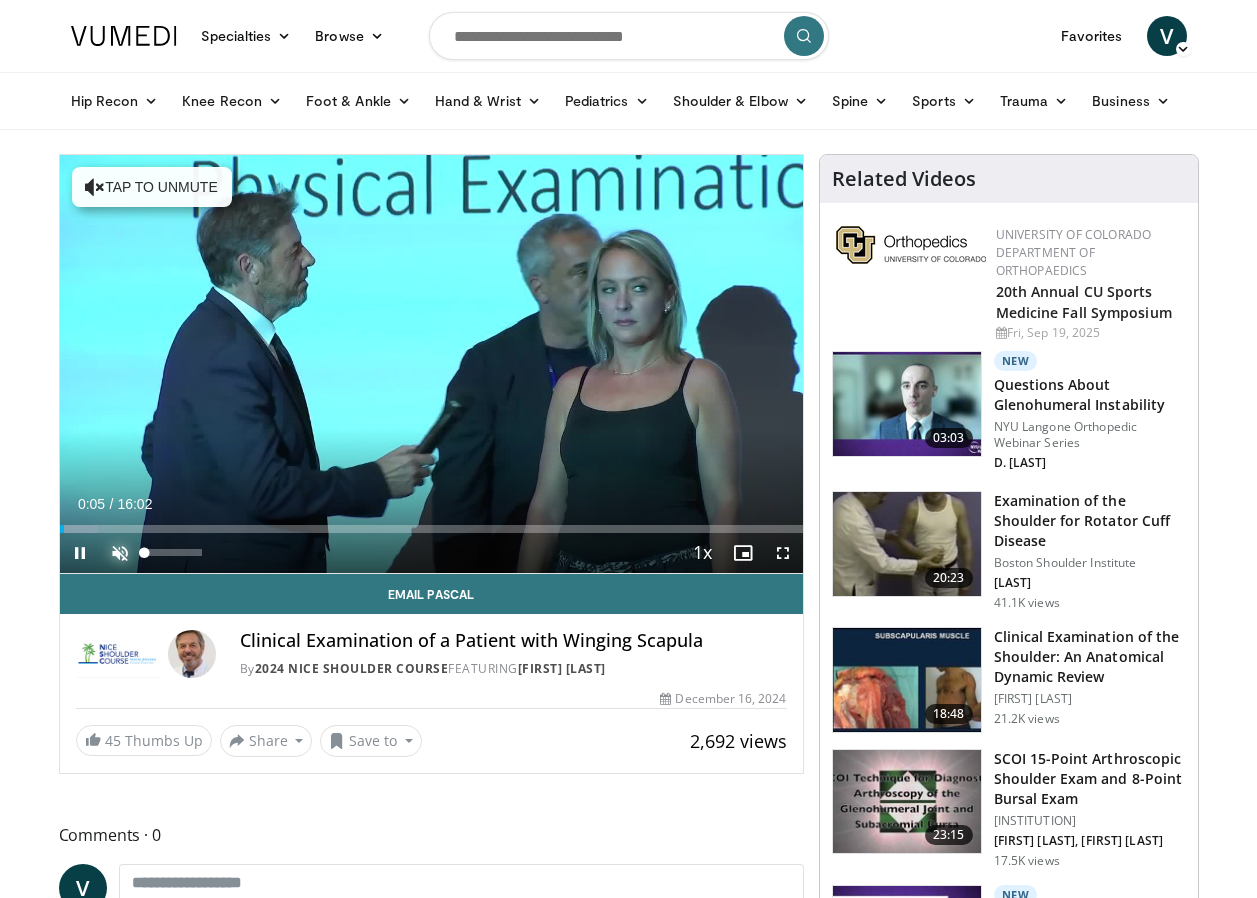 click at bounding box center (120, 553) 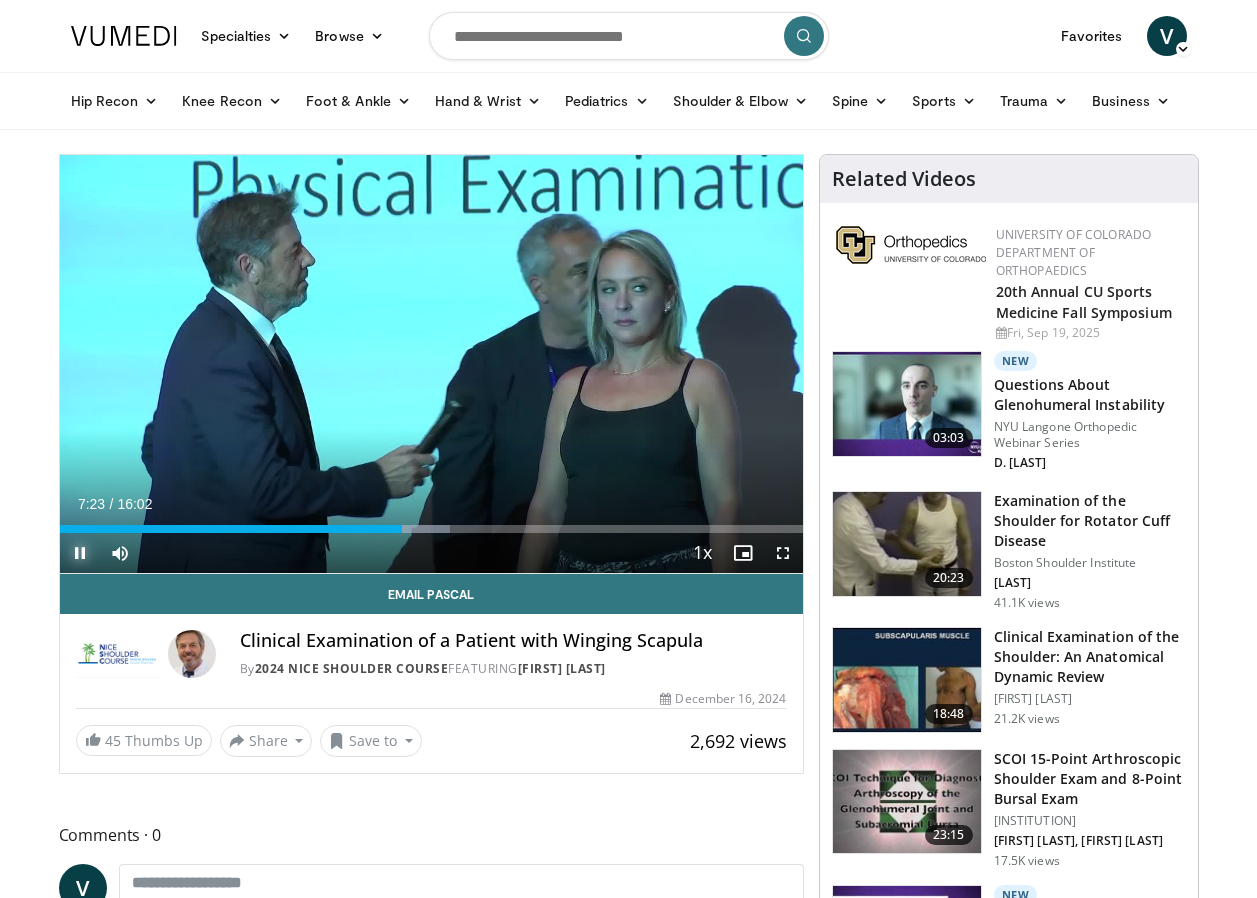 click at bounding box center [80, 553] 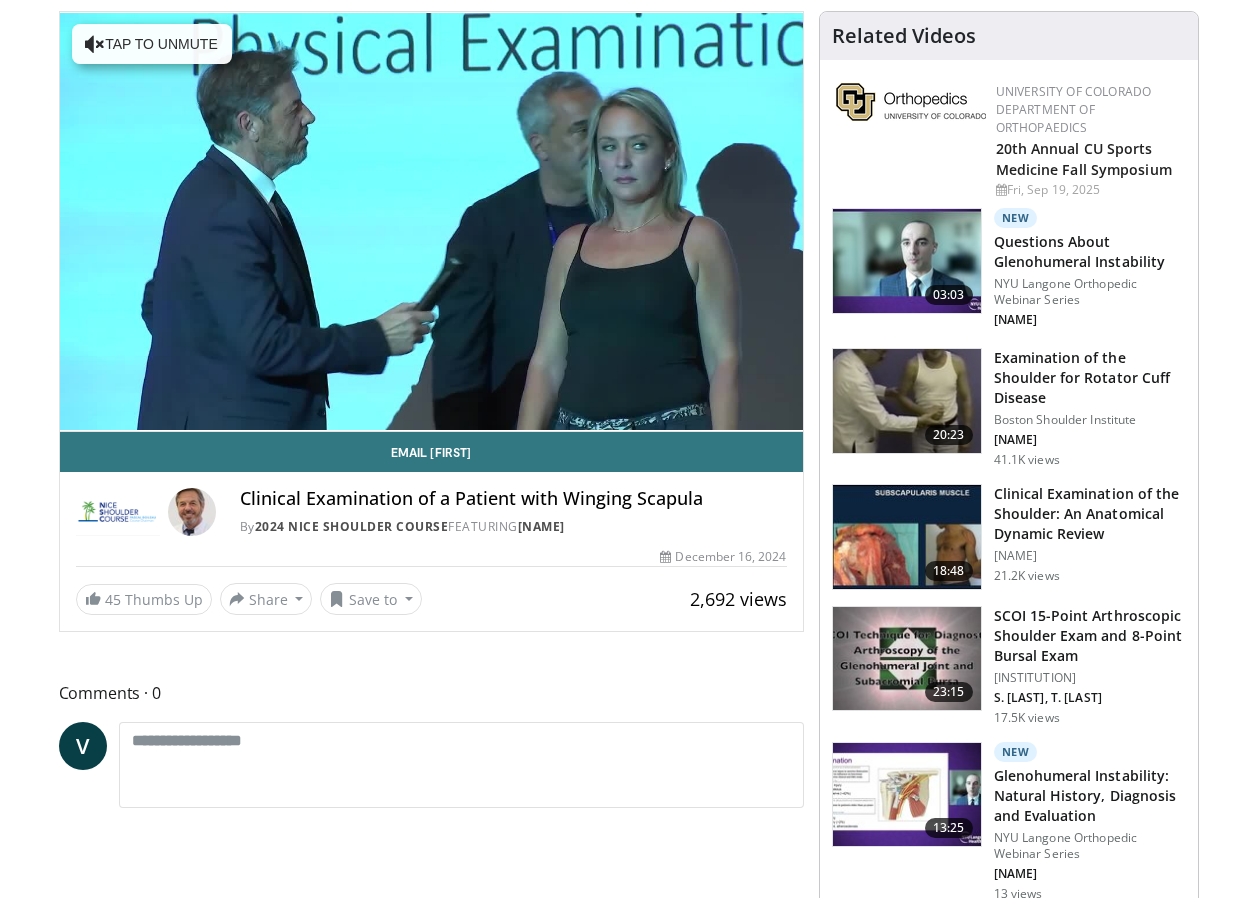 scroll, scrollTop: 0, scrollLeft: 0, axis: both 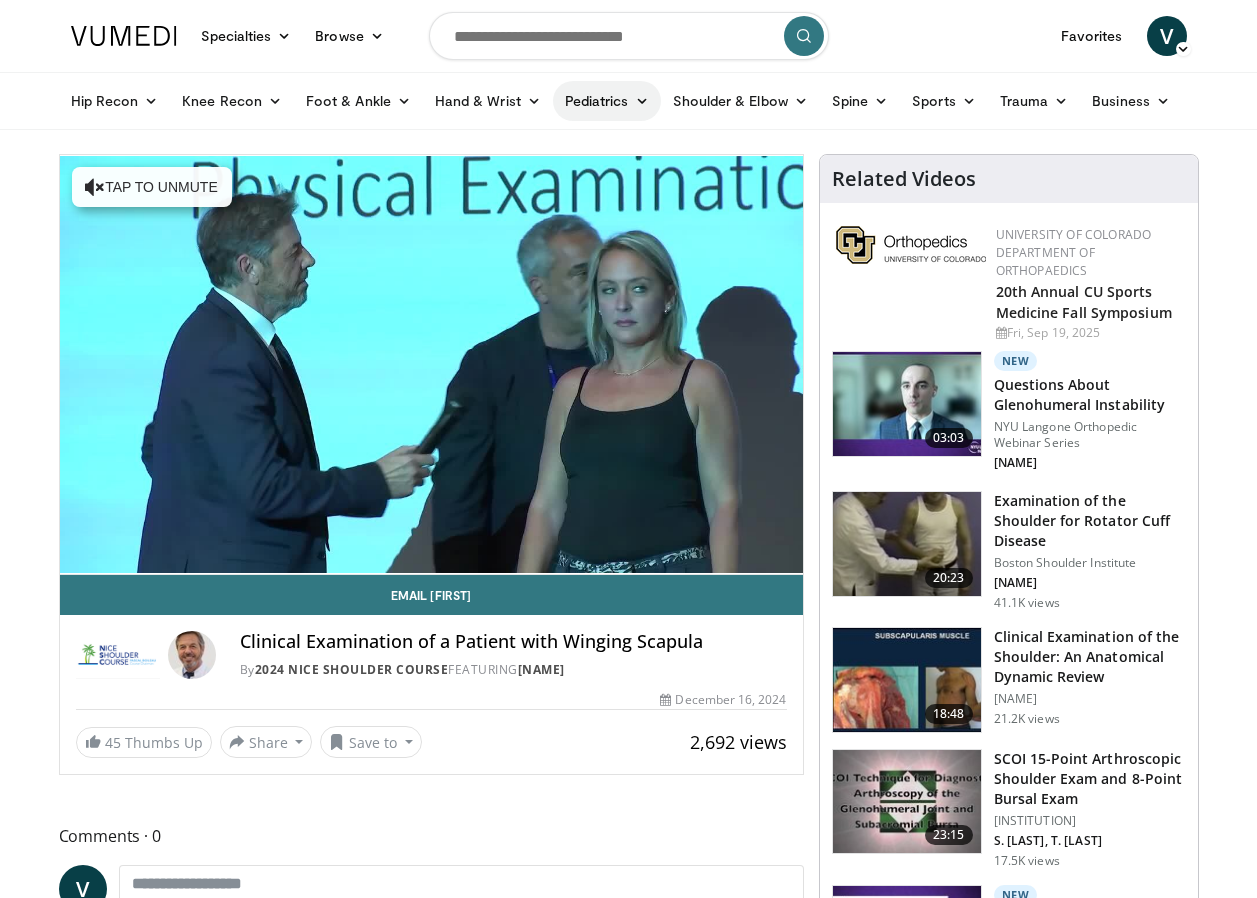click at bounding box center [642, 101] 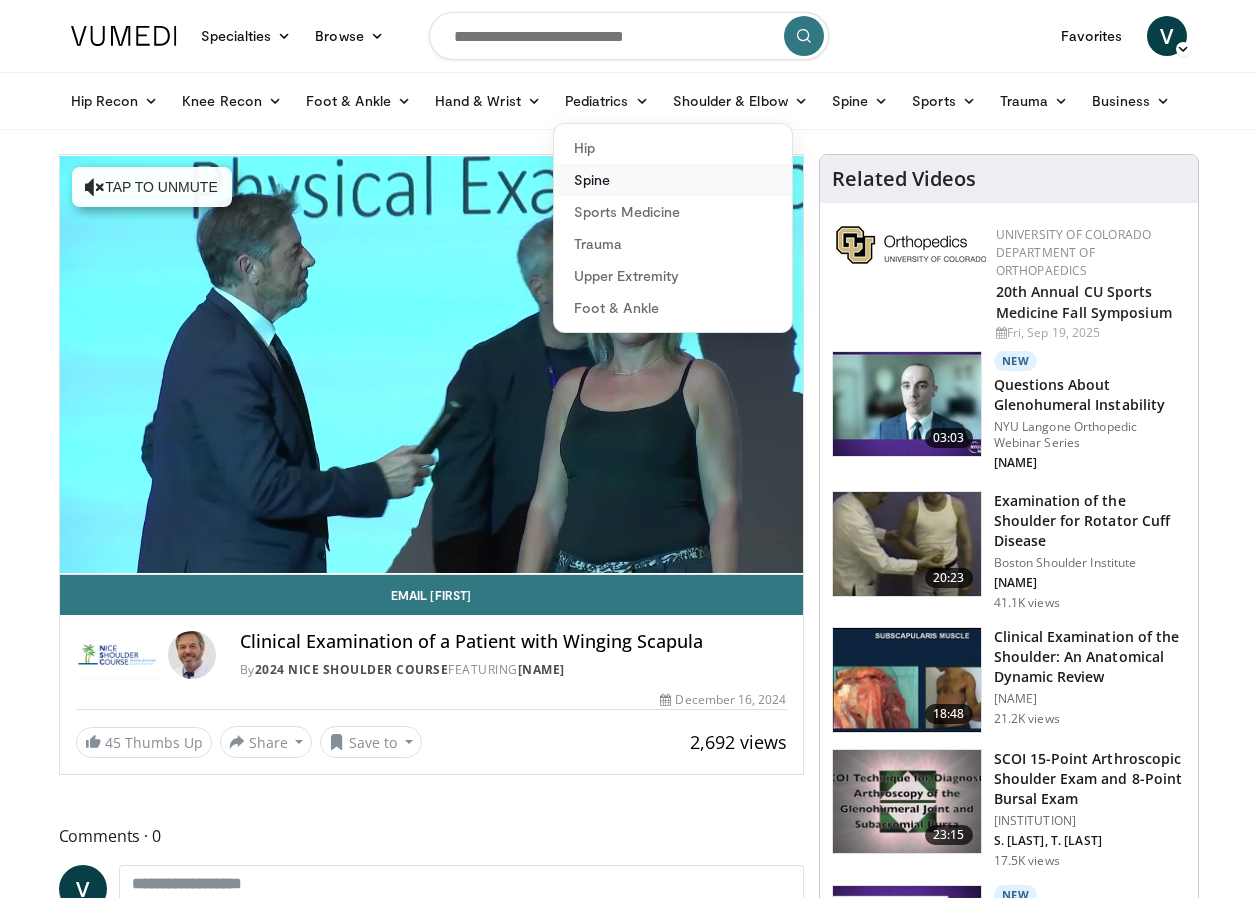 click on "Spine" at bounding box center (673, 180) 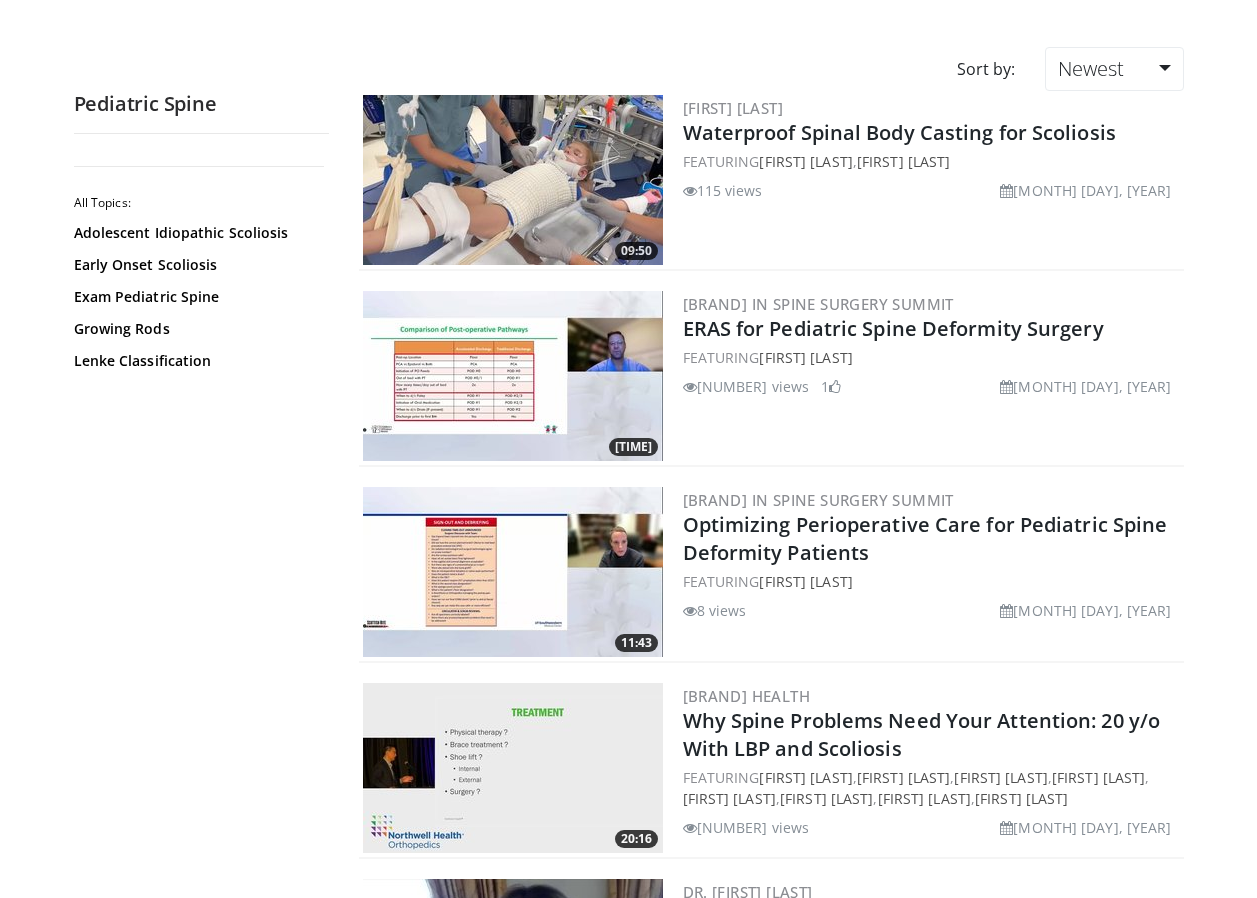 scroll, scrollTop: 0, scrollLeft: 0, axis: both 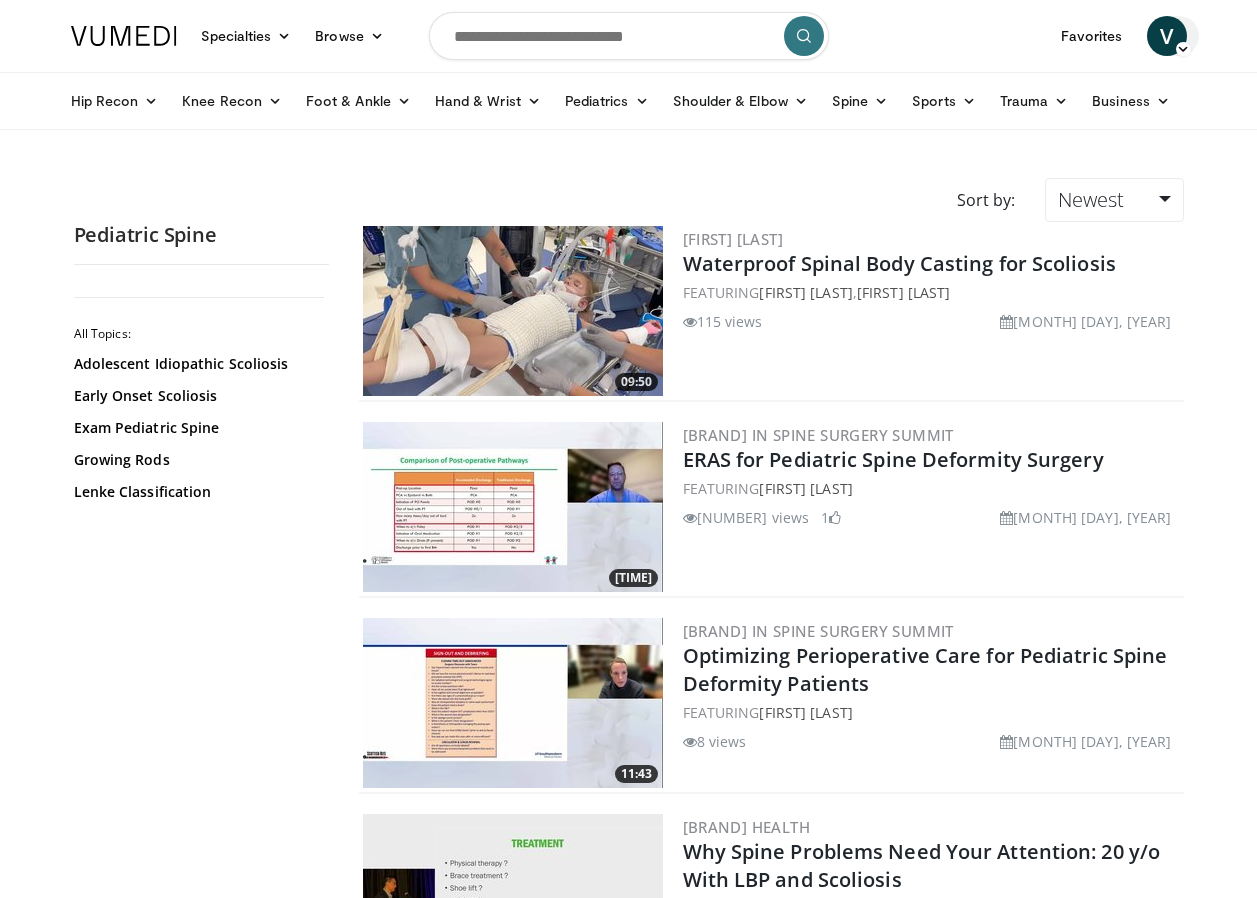 click at bounding box center (1183, 49) 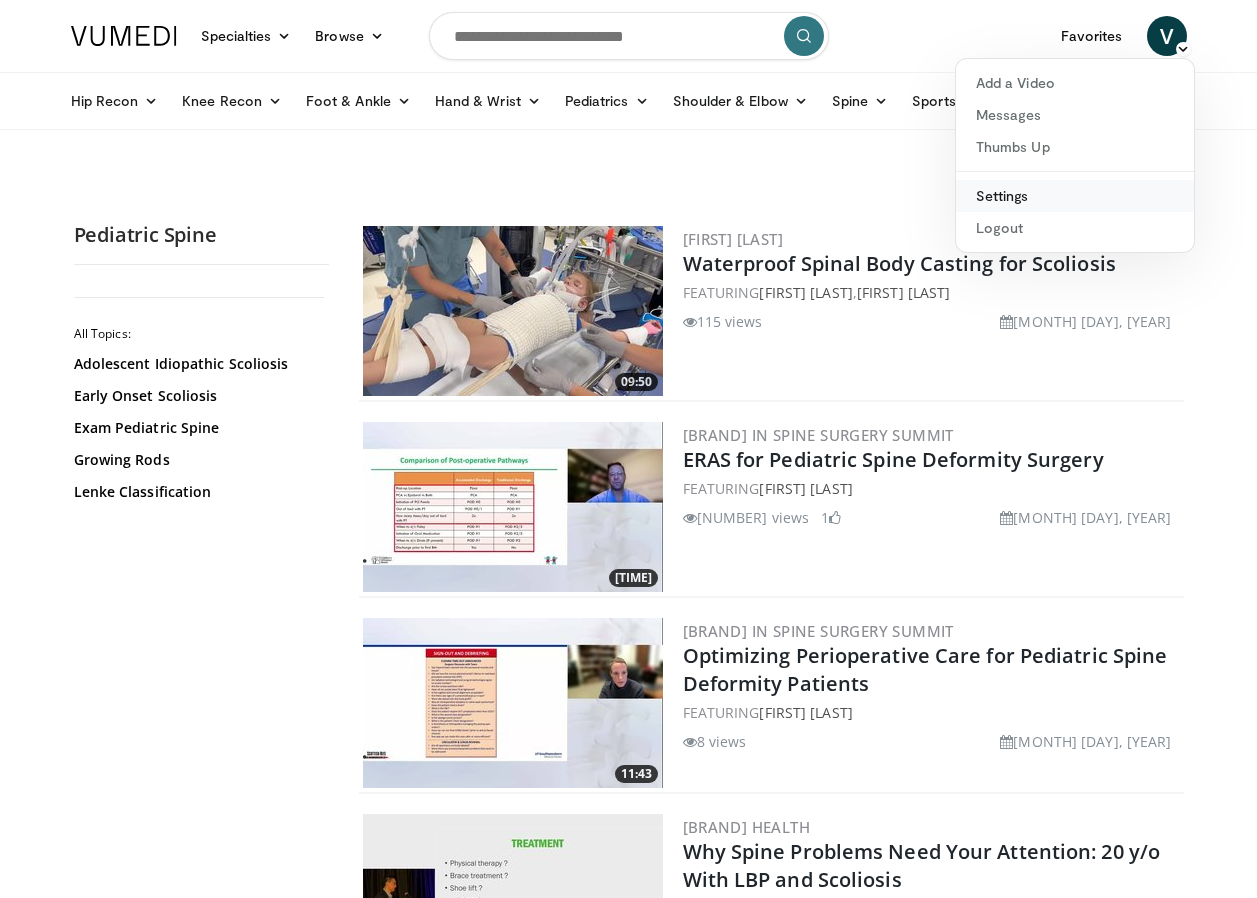 click on "Settings" at bounding box center [1075, 196] 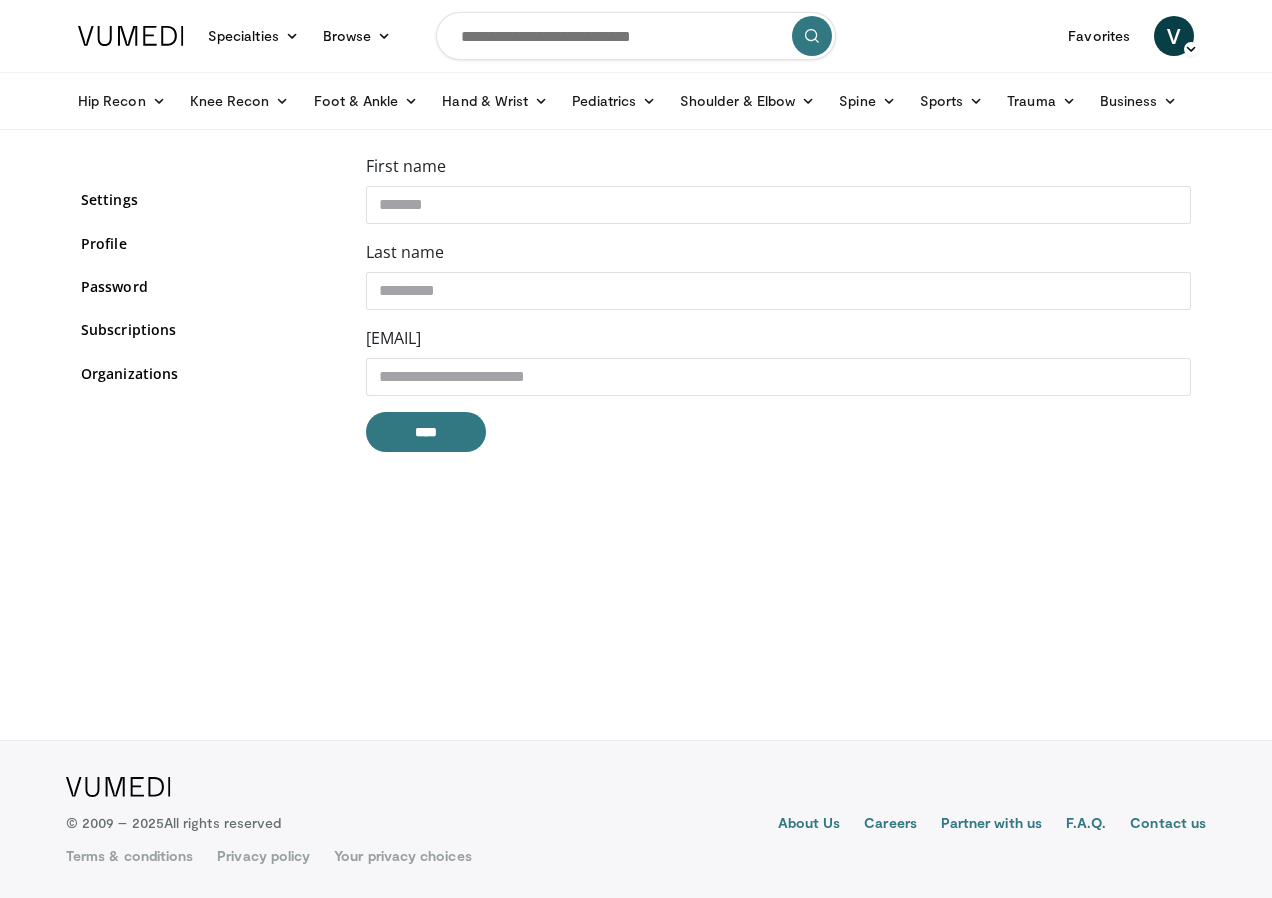 scroll, scrollTop: 0, scrollLeft: 0, axis: both 